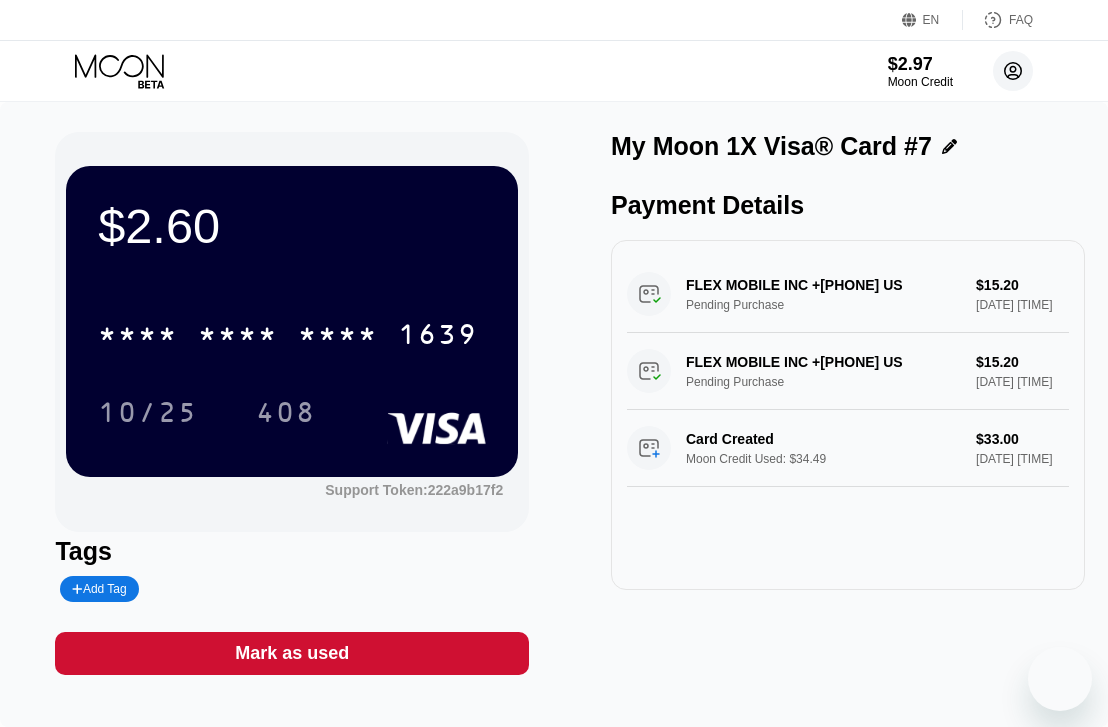 scroll, scrollTop: 0, scrollLeft: 0, axis: both 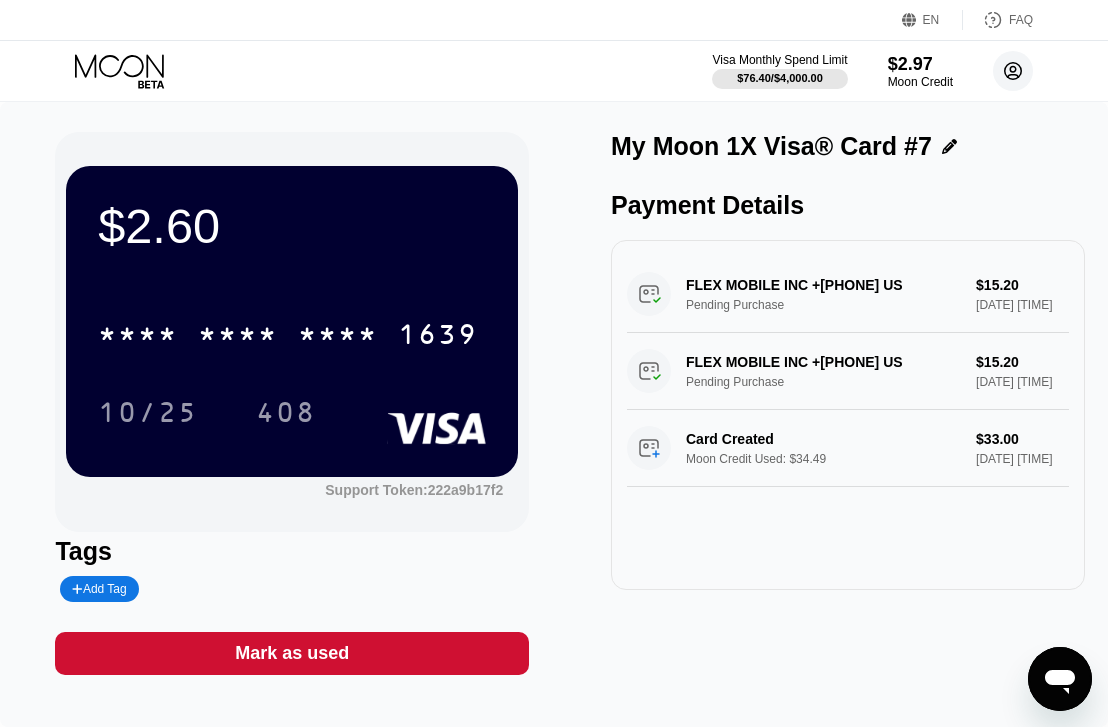 click 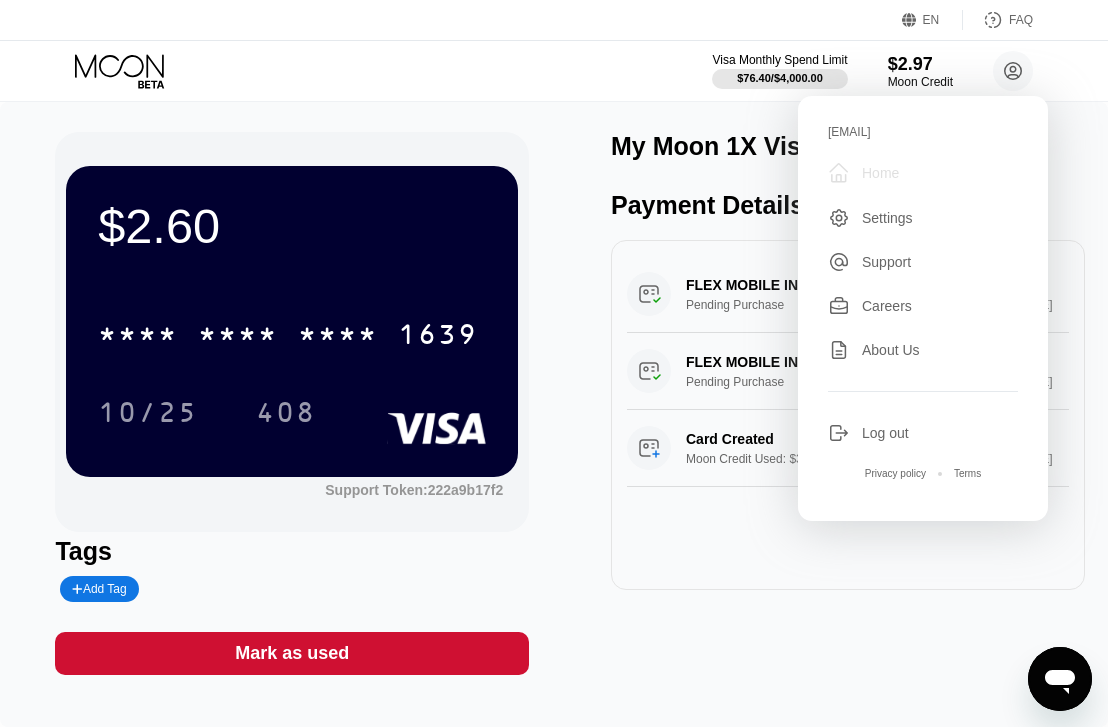 click on "Home" at bounding box center (880, 173) 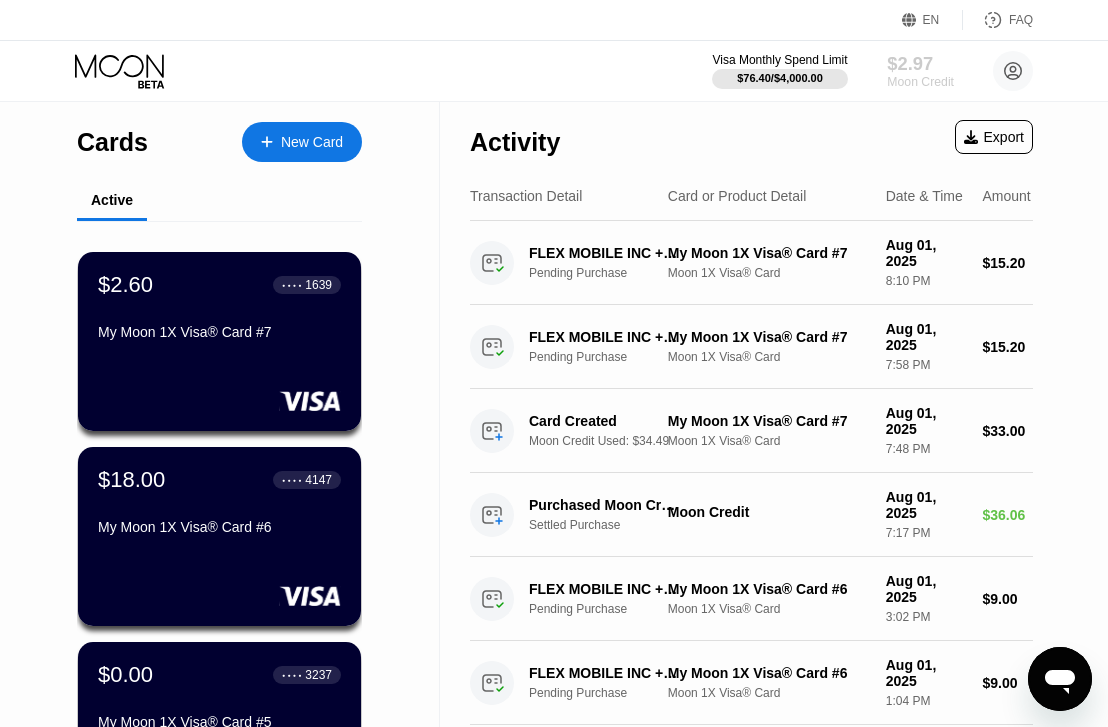 click on "$2.97" at bounding box center [920, 63] 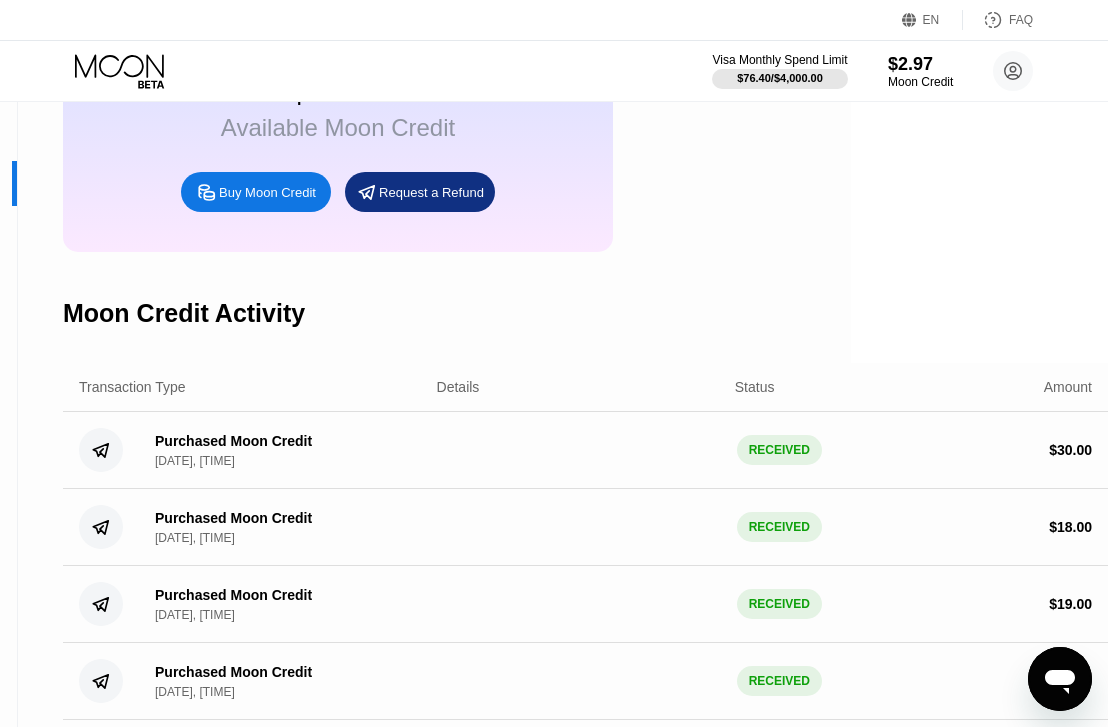 scroll, scrollTop: 137, scrollLeft: 257, axis: both 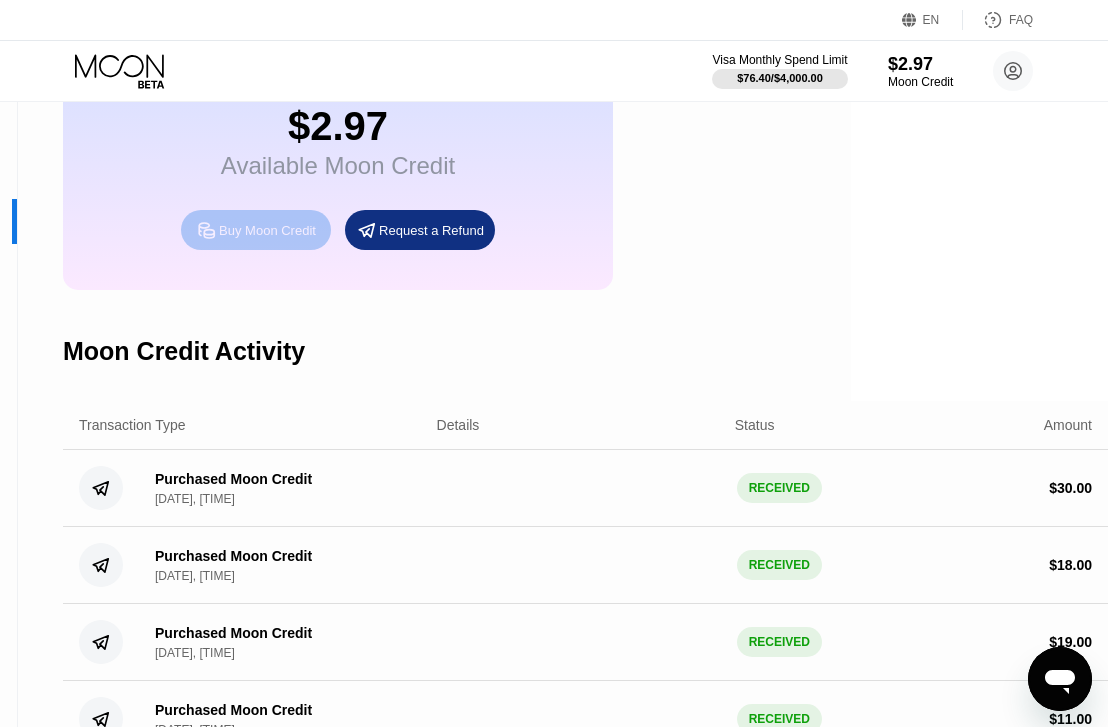click on "Buy Moon Credit" at bounding box center (256, 230) 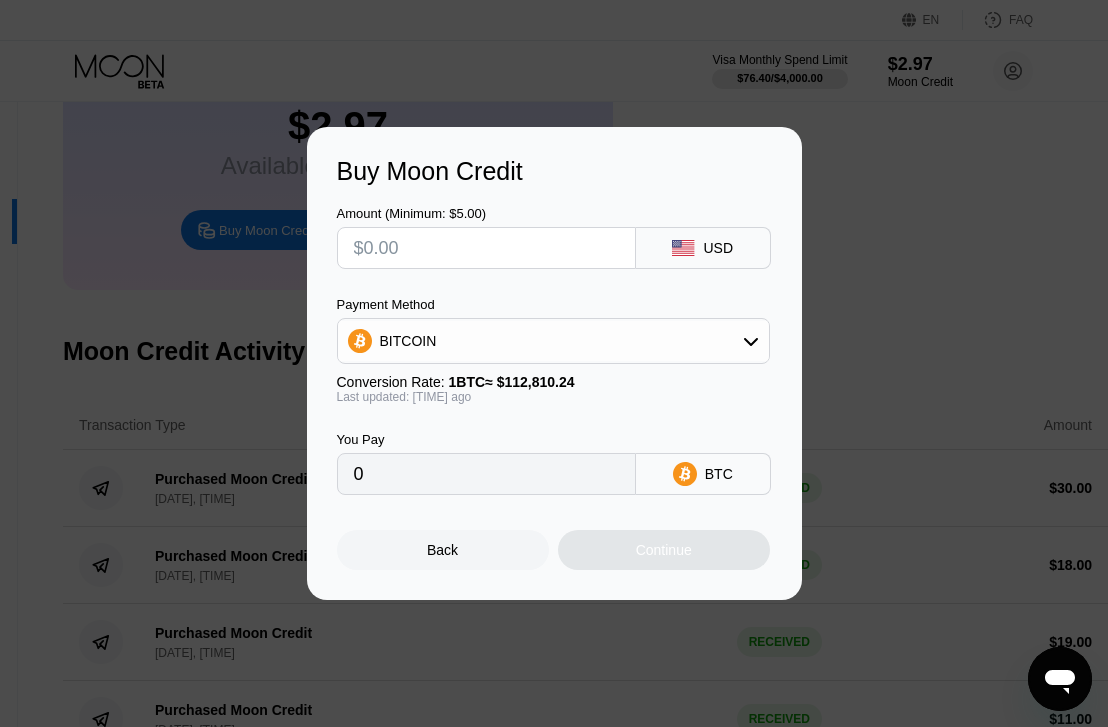 click on "BITCOIN" at bounding box center [553, 341] 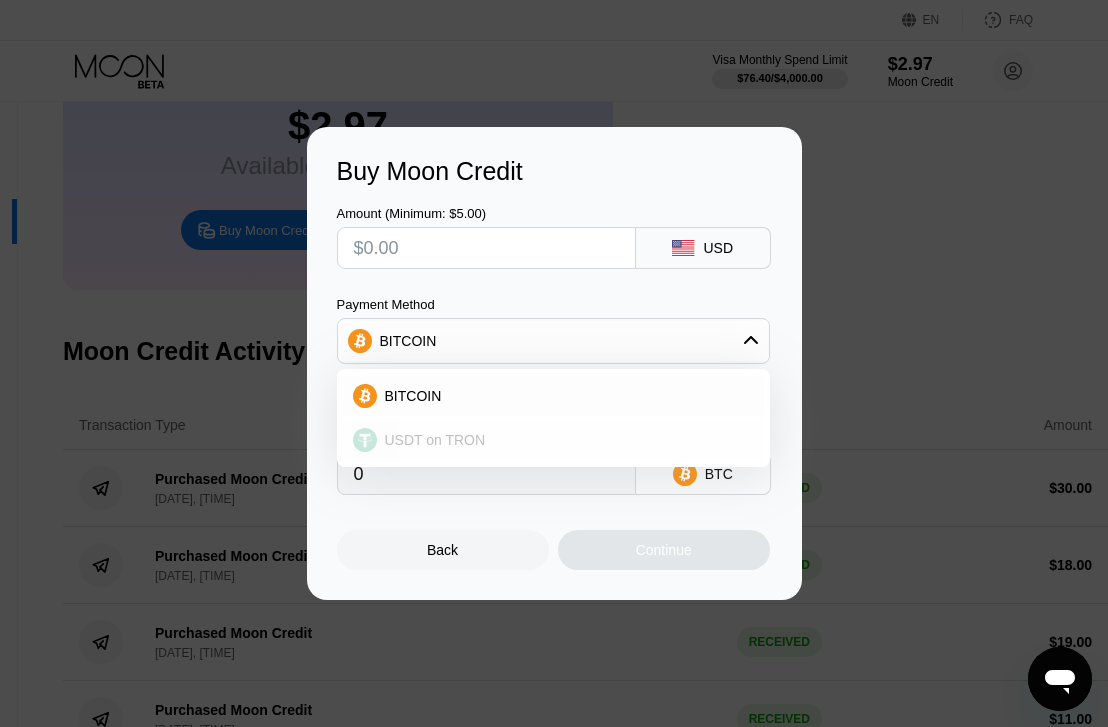 click on "USDT on TRON" at bounding box center (565, 440) 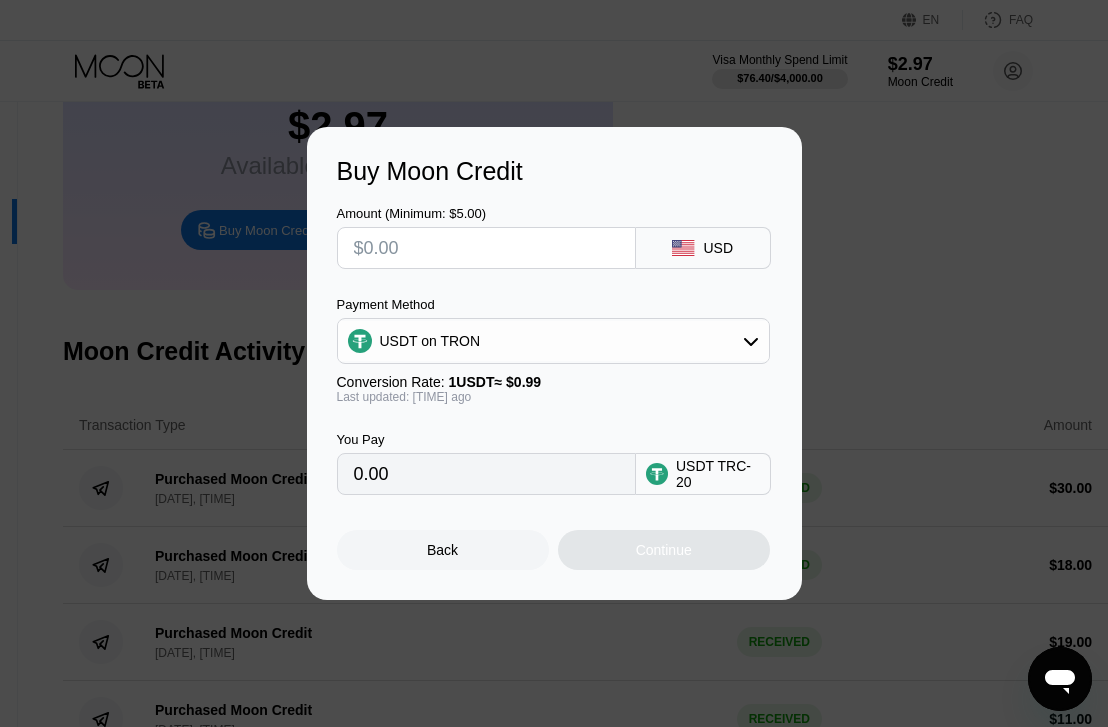 click on "Amount (Minimum: $5.00) USD Payment Method USDT on TRON Conversion Rate:   1  USDT  ≈   $0.99 Last updated:   15 hours ago You Pay 0.00 USDT TRC-20" at bounding box center [554, 340] 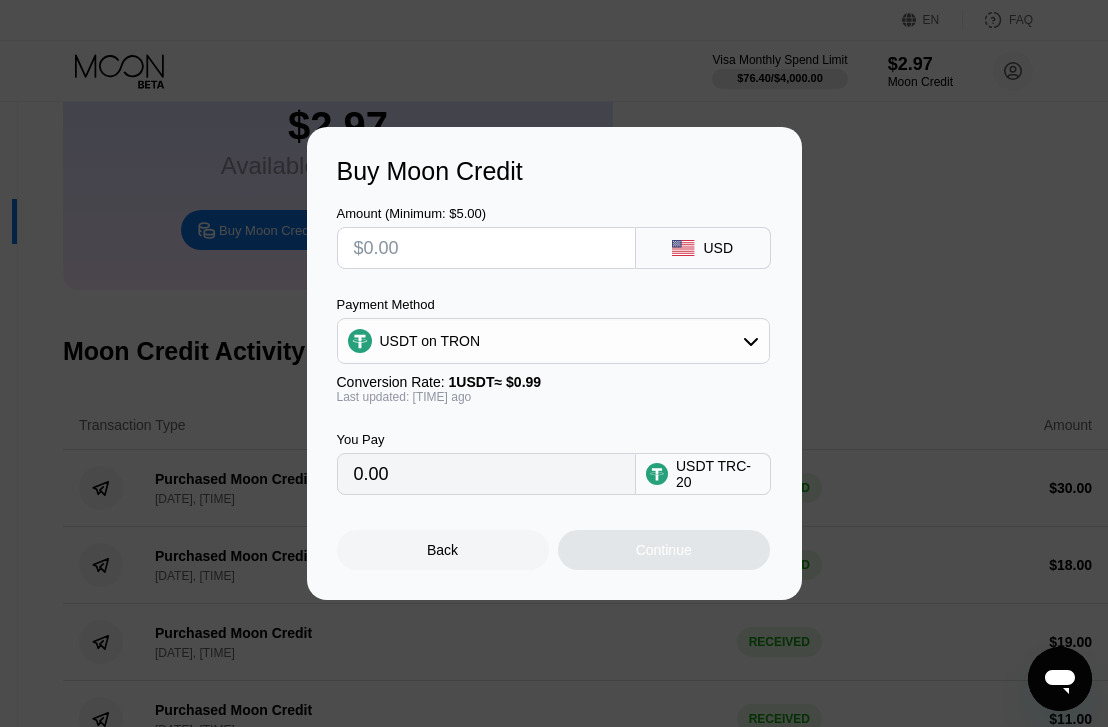 type on "$1" 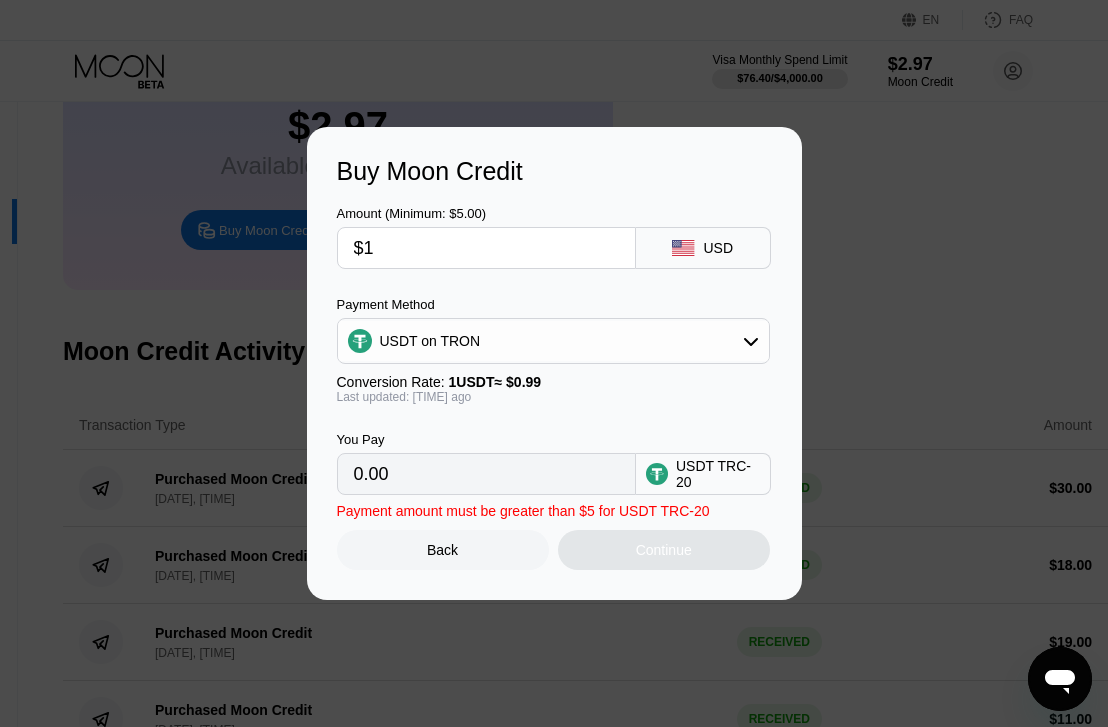type on "1.01" 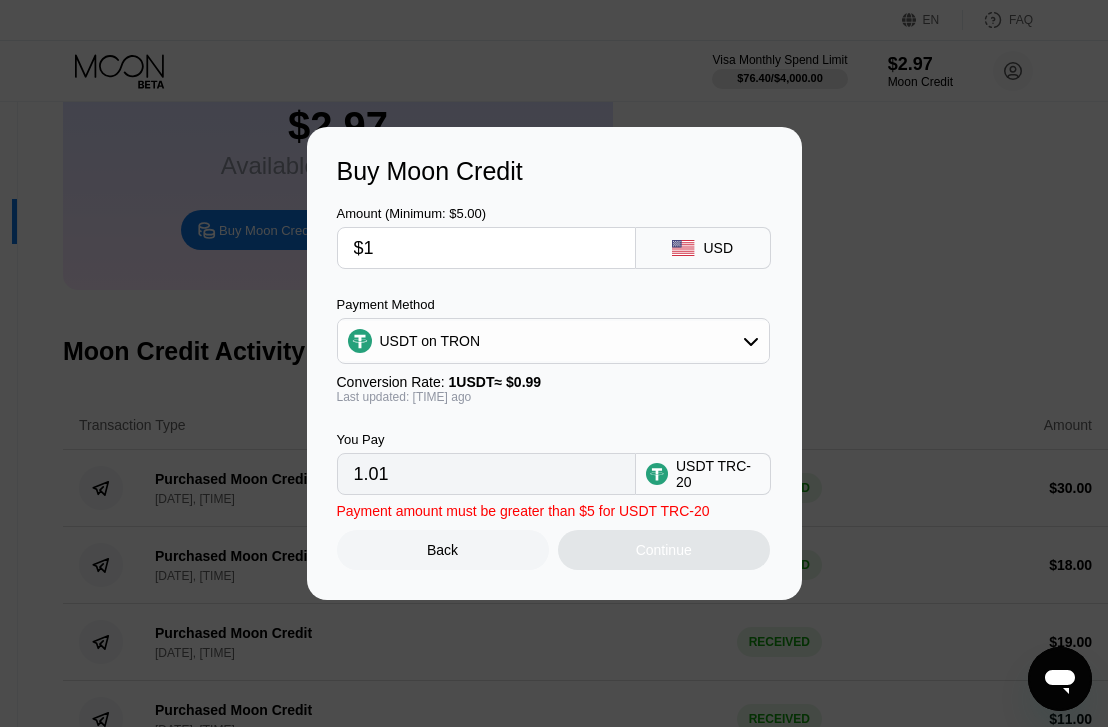 type on "$16" 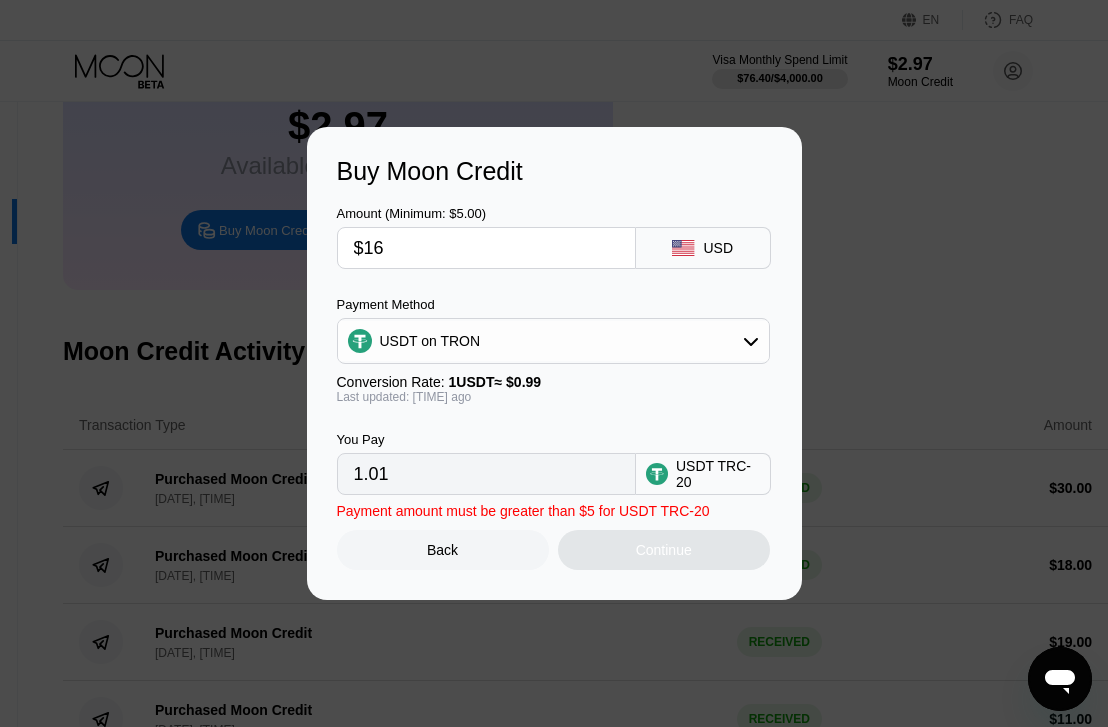 type on "16.16" 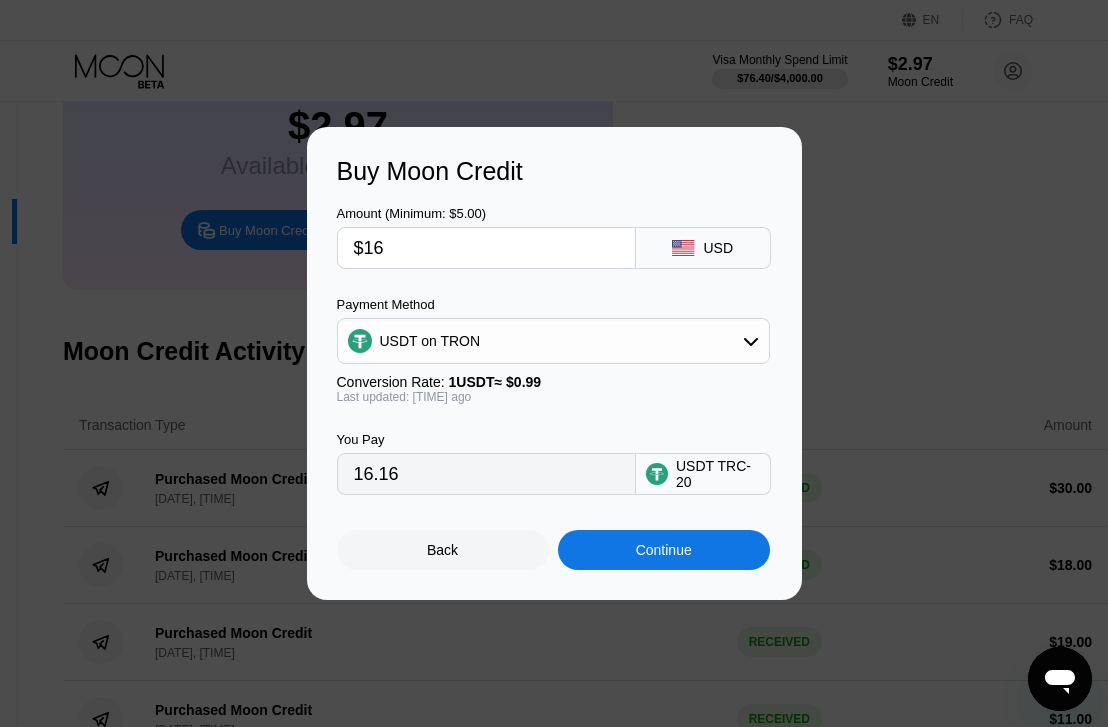 type on "$16" 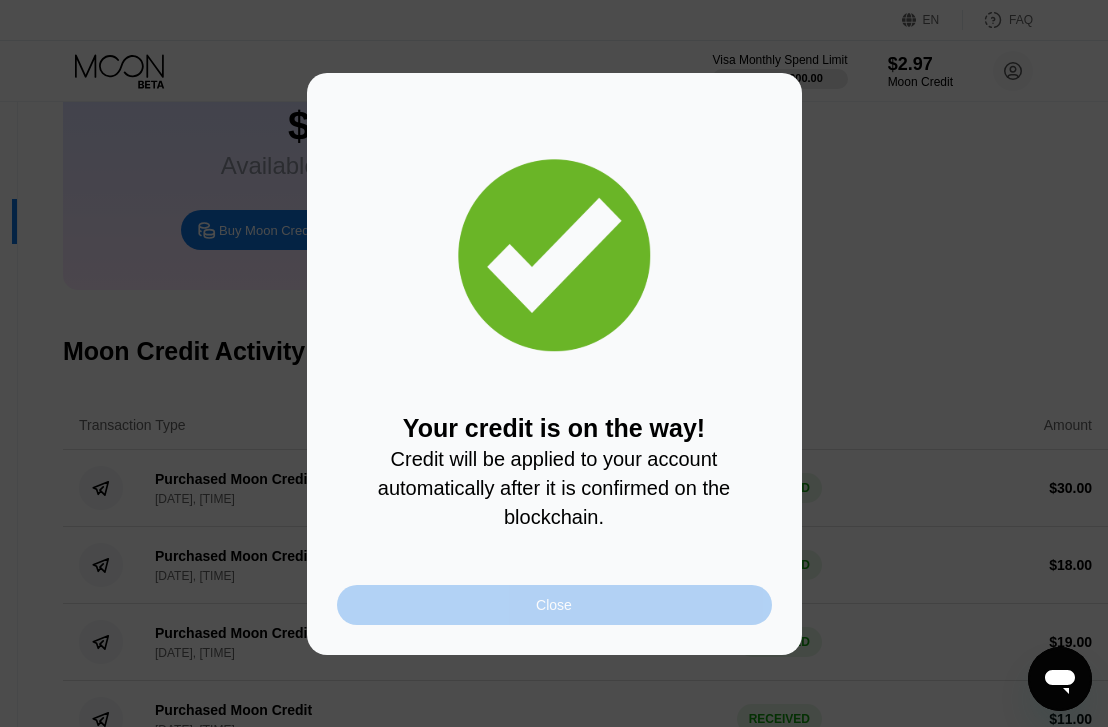 click on "Close" at bounding box center [554, 605] 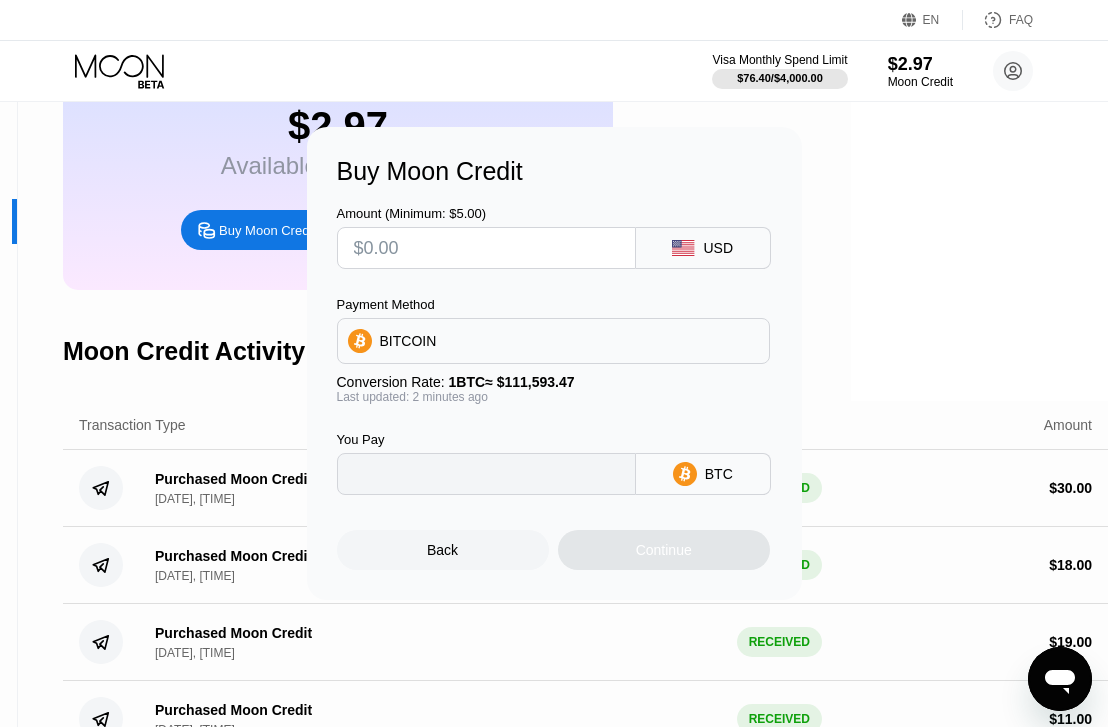 type on "0" 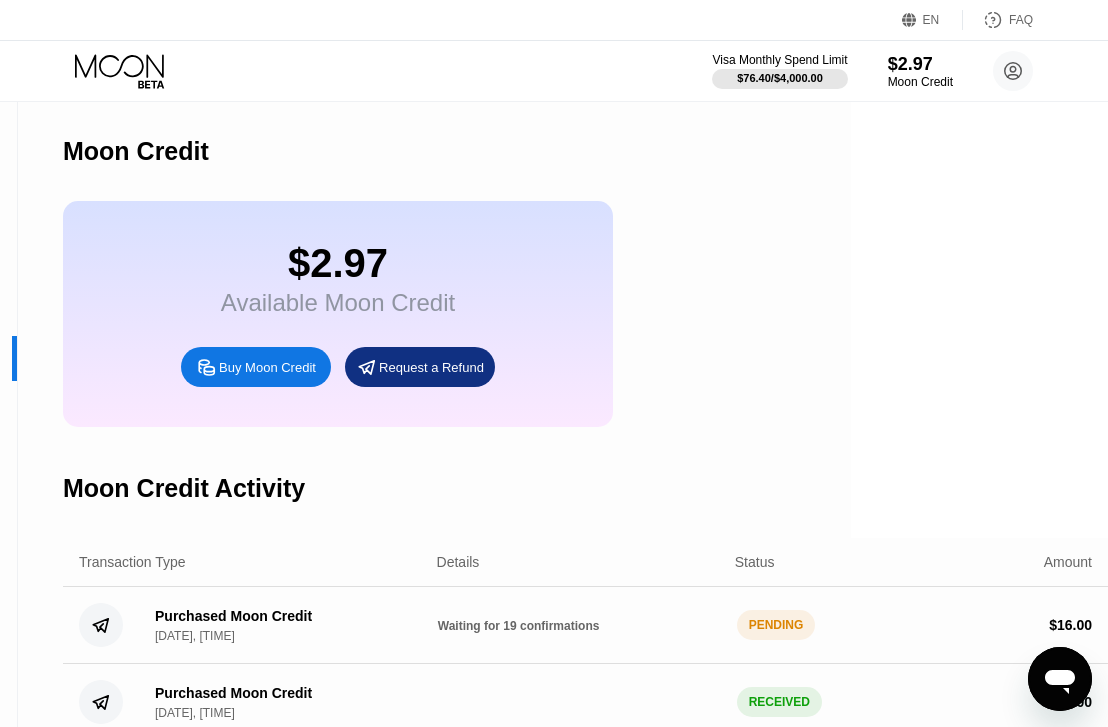 scroll, scrollTop: 0, scrollLeft: 257, axis: horizontal 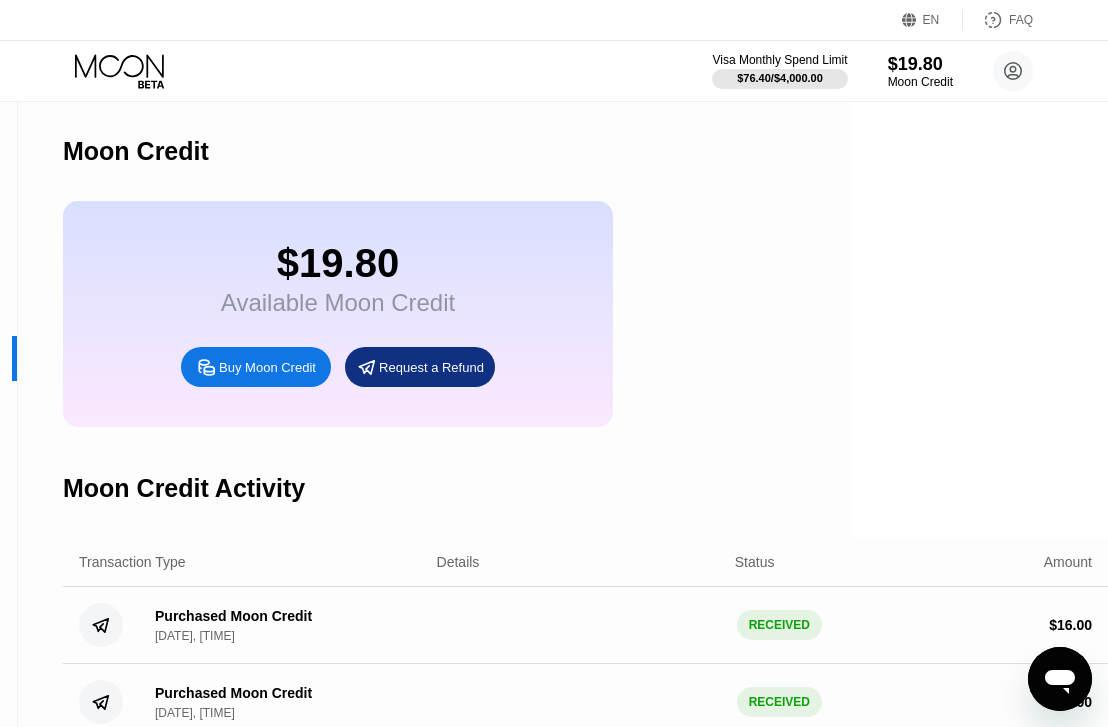 click 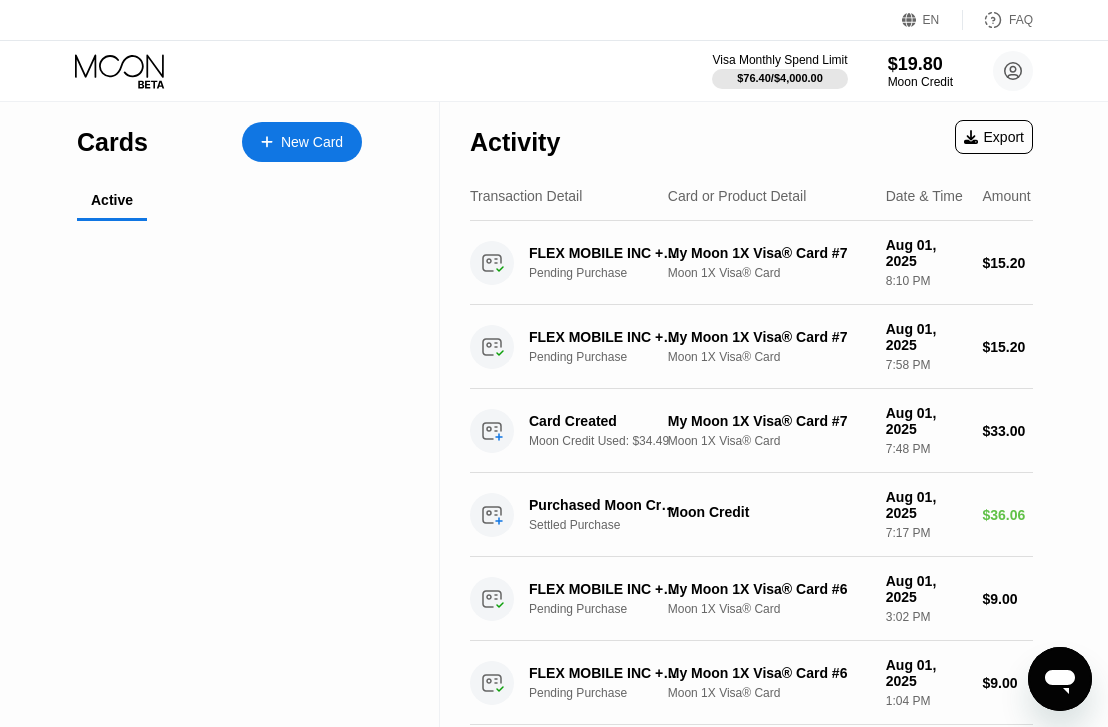 scroll, scrollTop: 0, scrollLeft: 0, axis: both 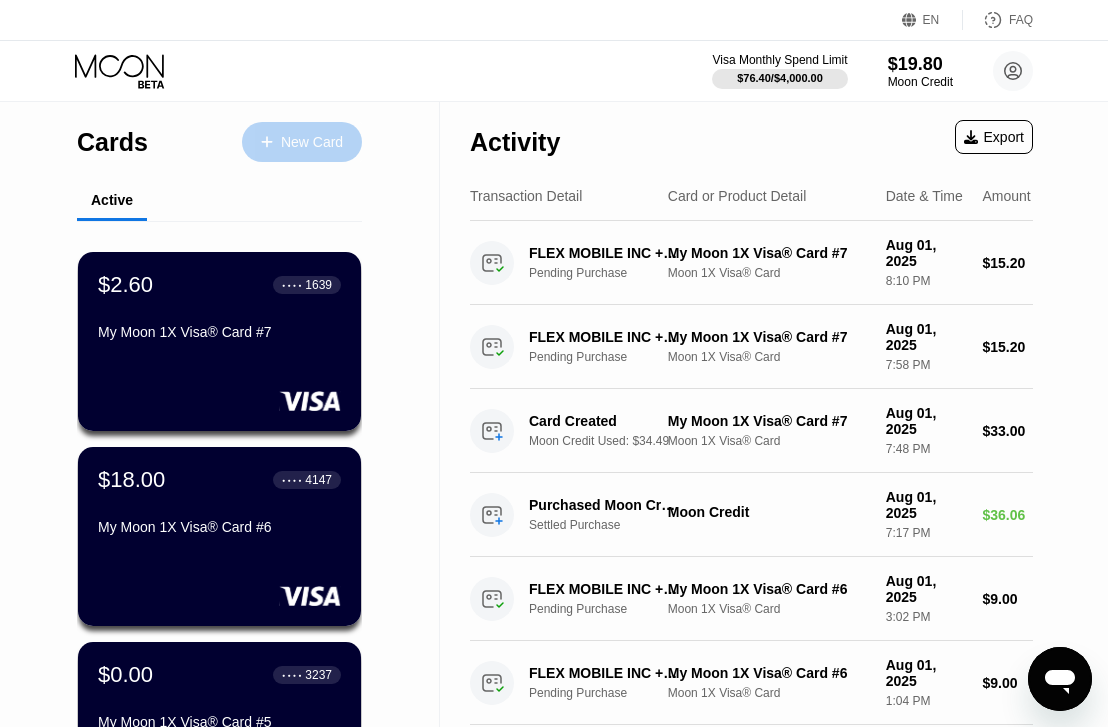 click on "New Card" at bounding box center [312, 142] 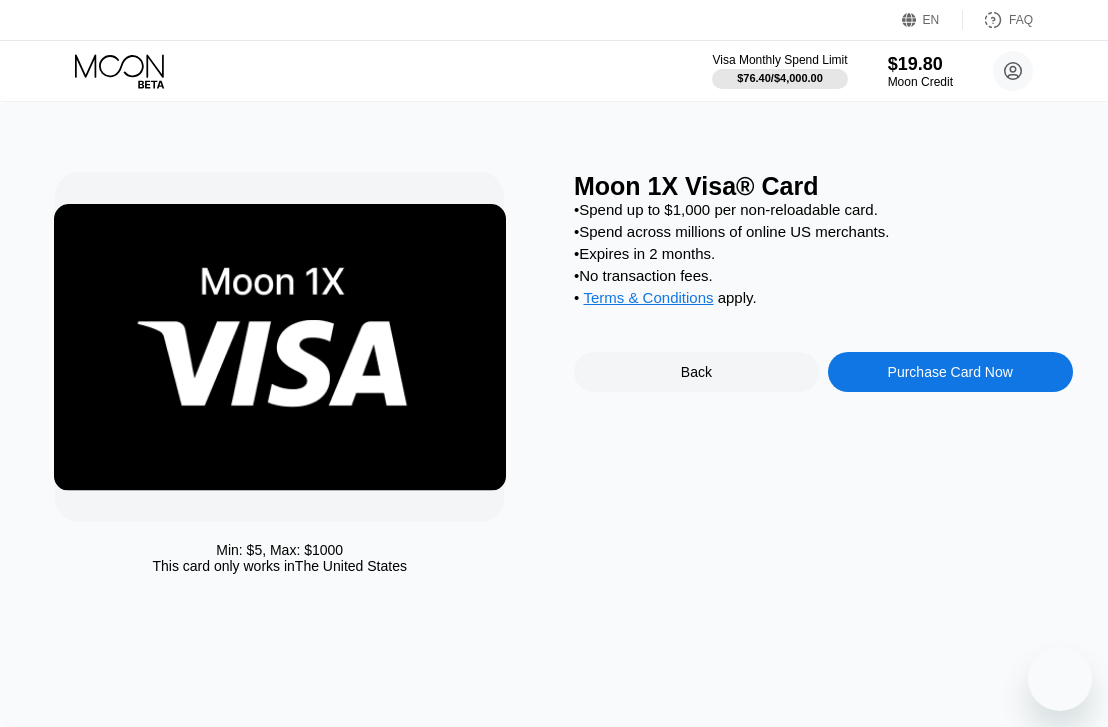 scroll, scrollTop: 0, scrollLeft: 0, axis: both 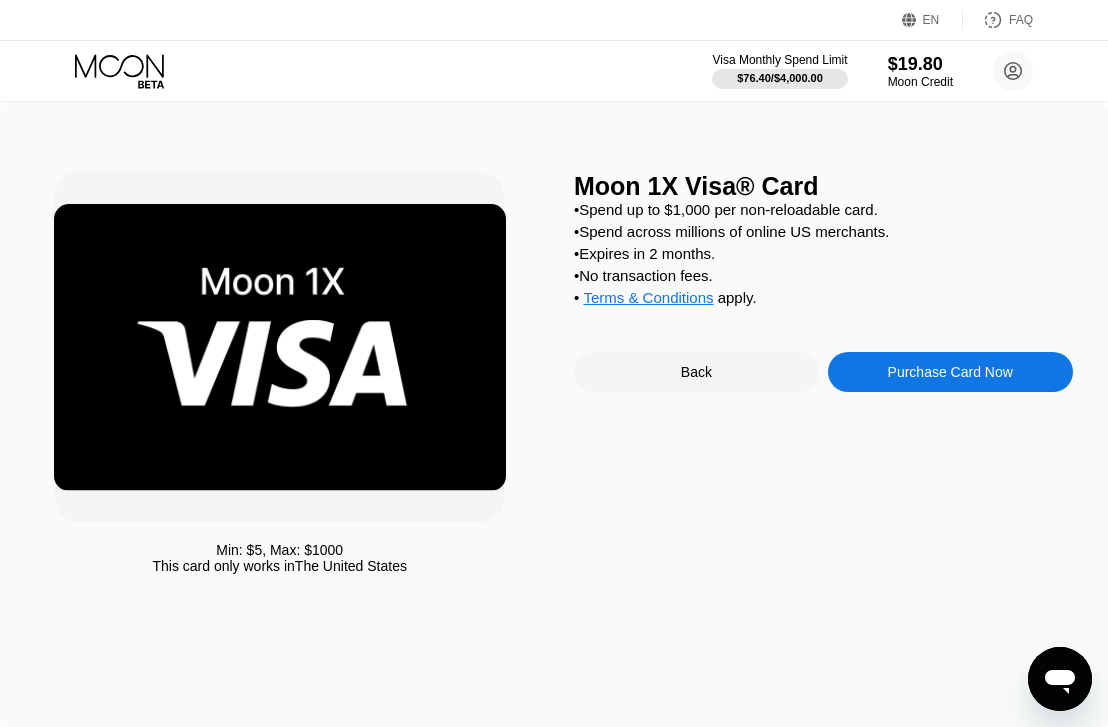 click on "Purchase Card Now" at bounding box center (950, 372) 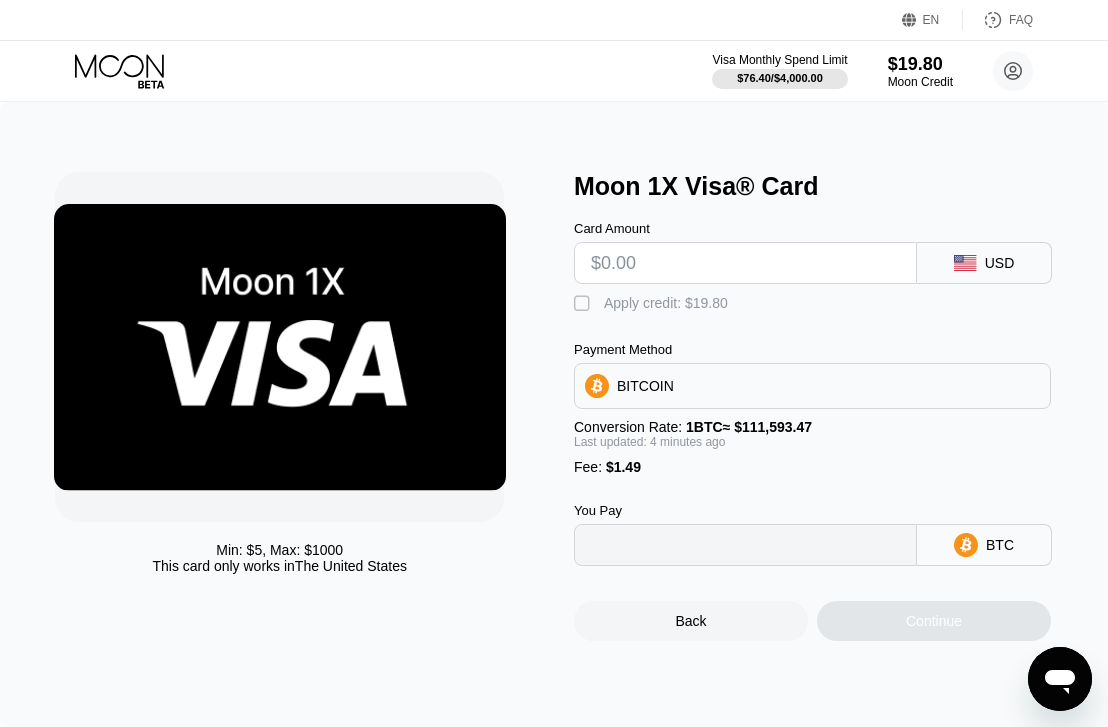 type on "0" 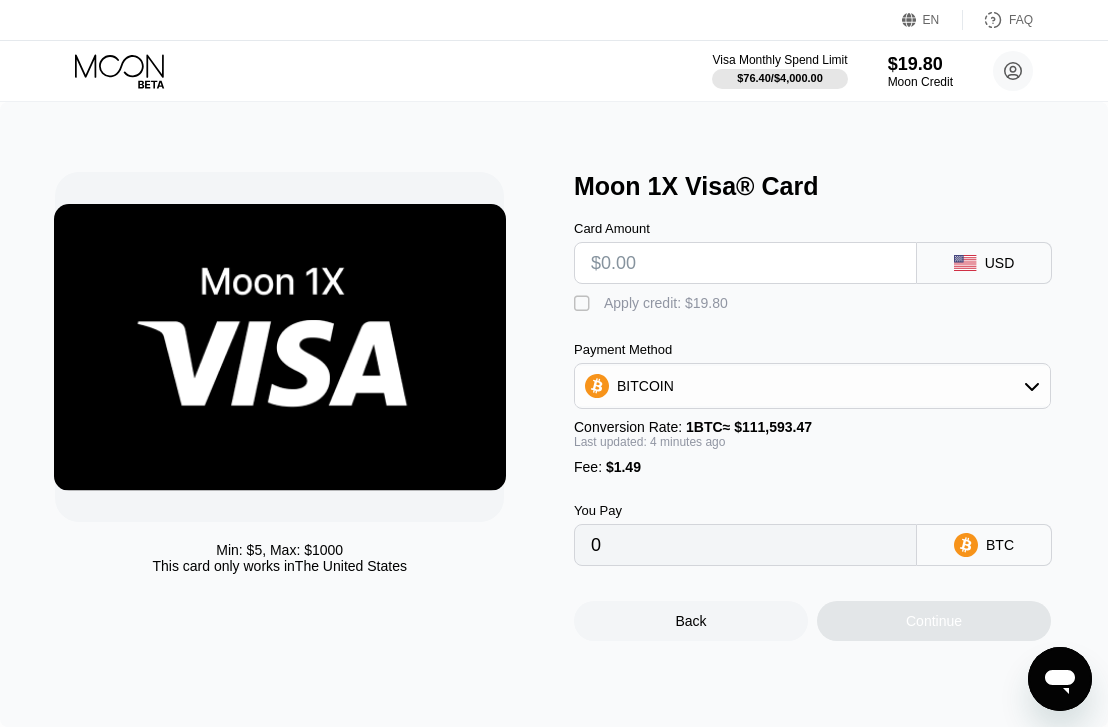 click on "" at bounding box center [584, 304] 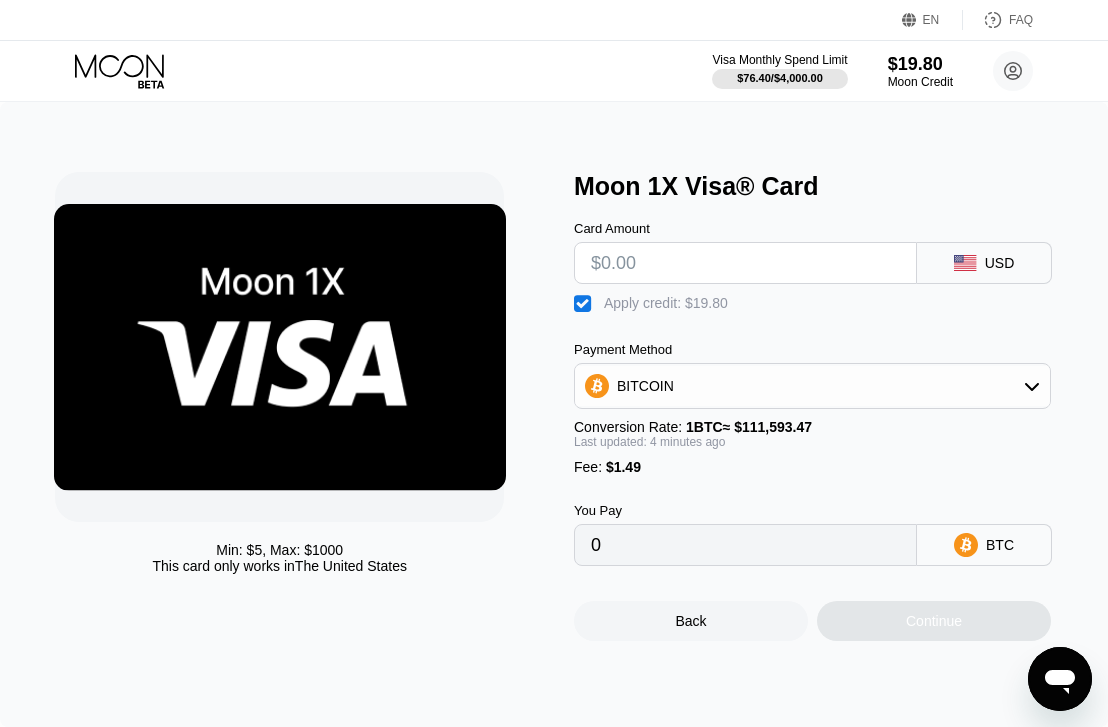 click at bounding box center (745, 263) 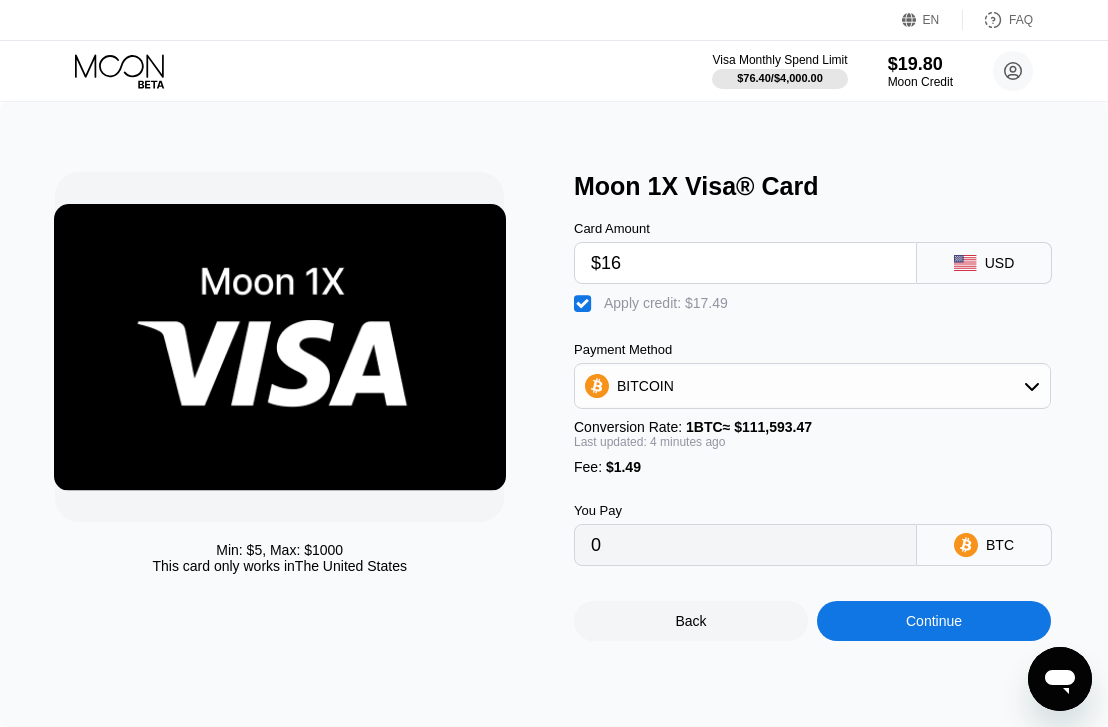 type on "$16" 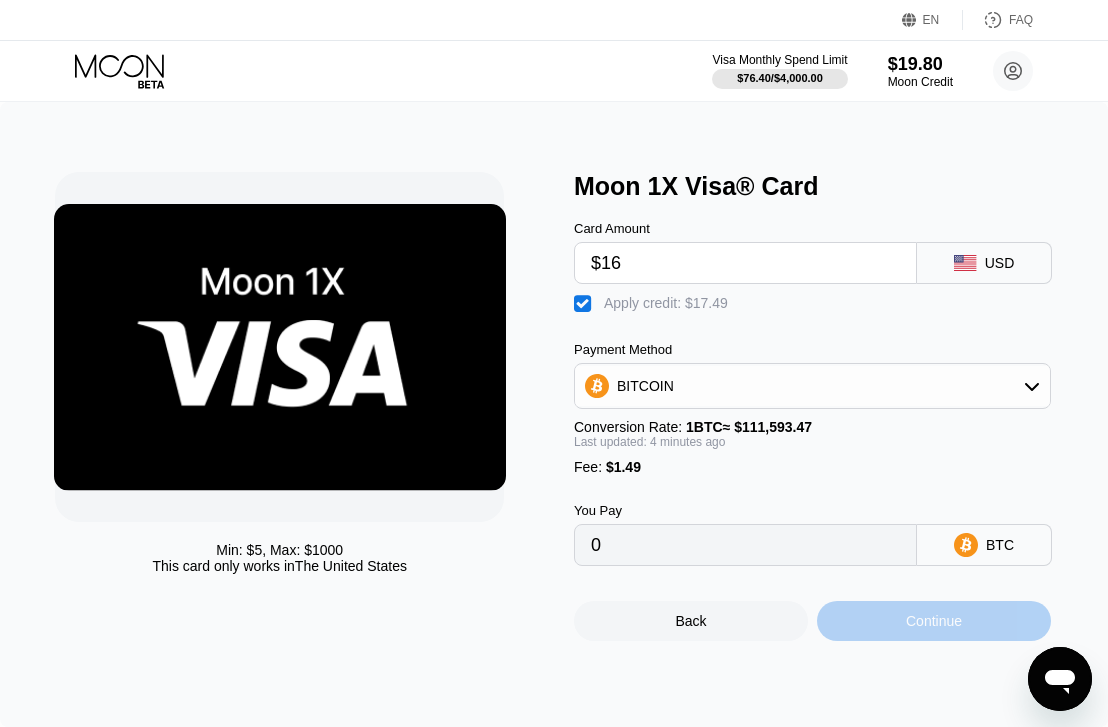 click on "Continue" at bounding box center [934, 621] 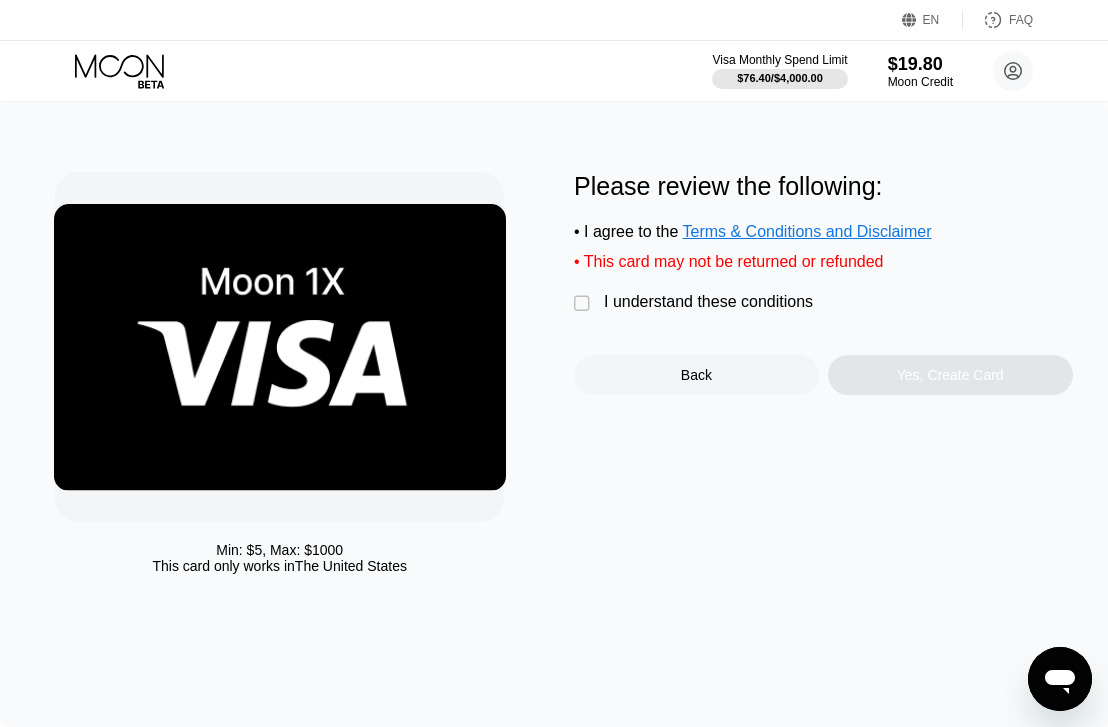 click on "" at bounding box center [584, 304] 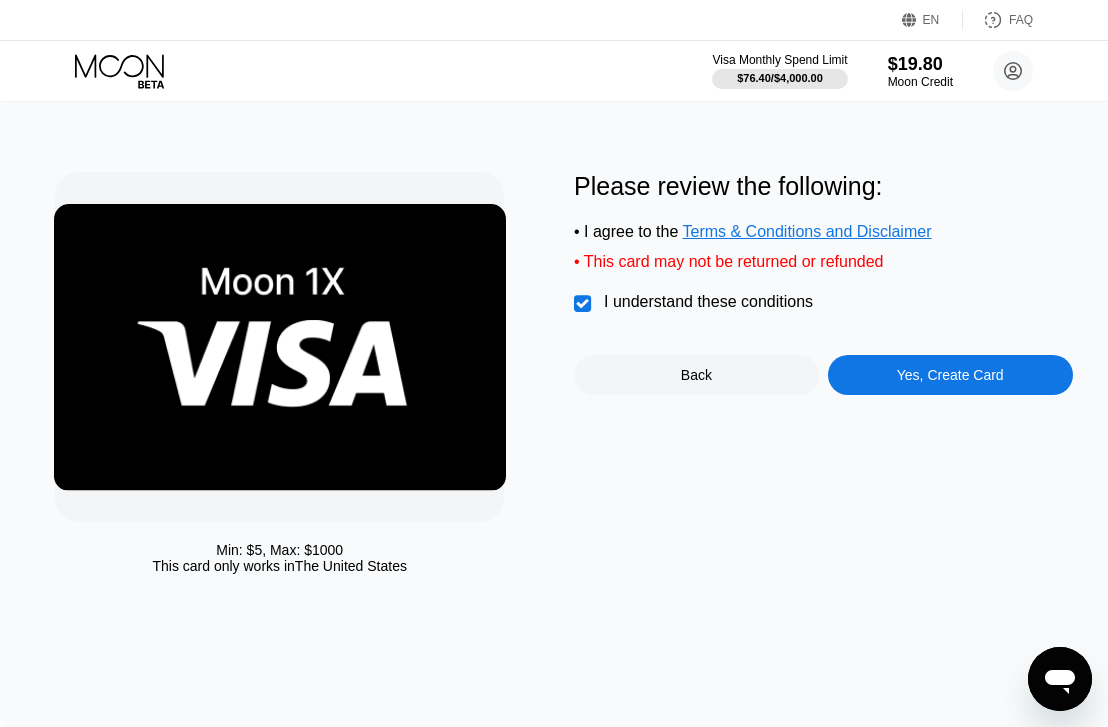 click on "Yes, Create Card" at bounding box center (950, 375) 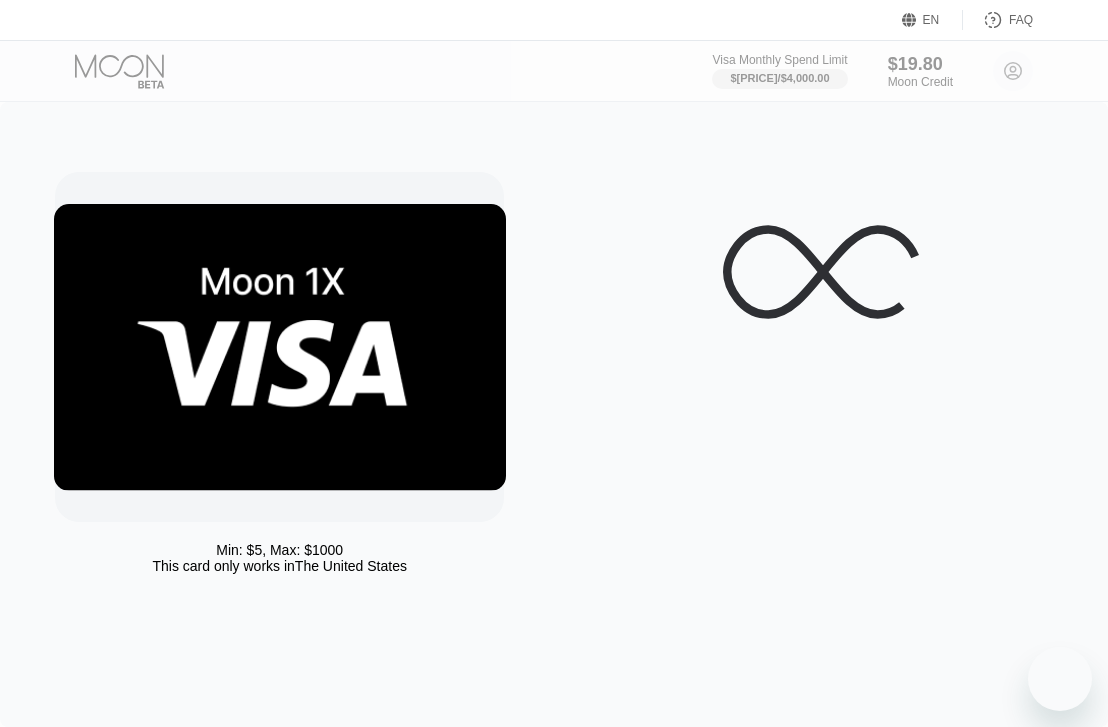 scroll, scrollTop: 0, scrollLeft: 0, axis: both 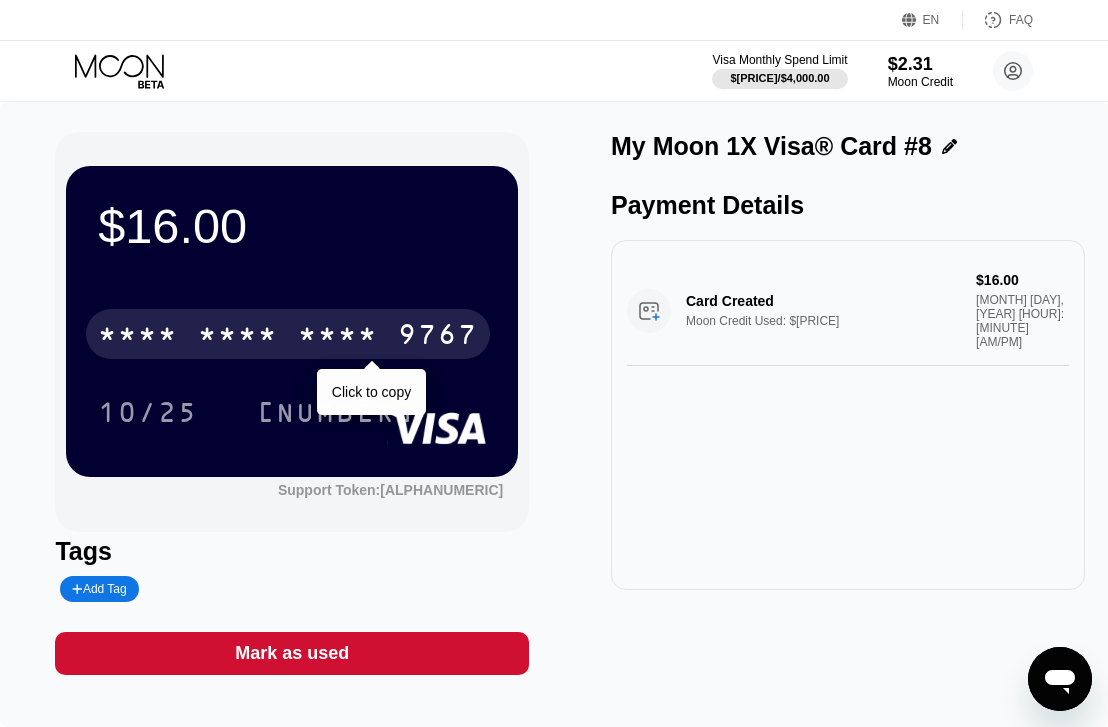 click on "* * * *" at bounding box center (338, 337) 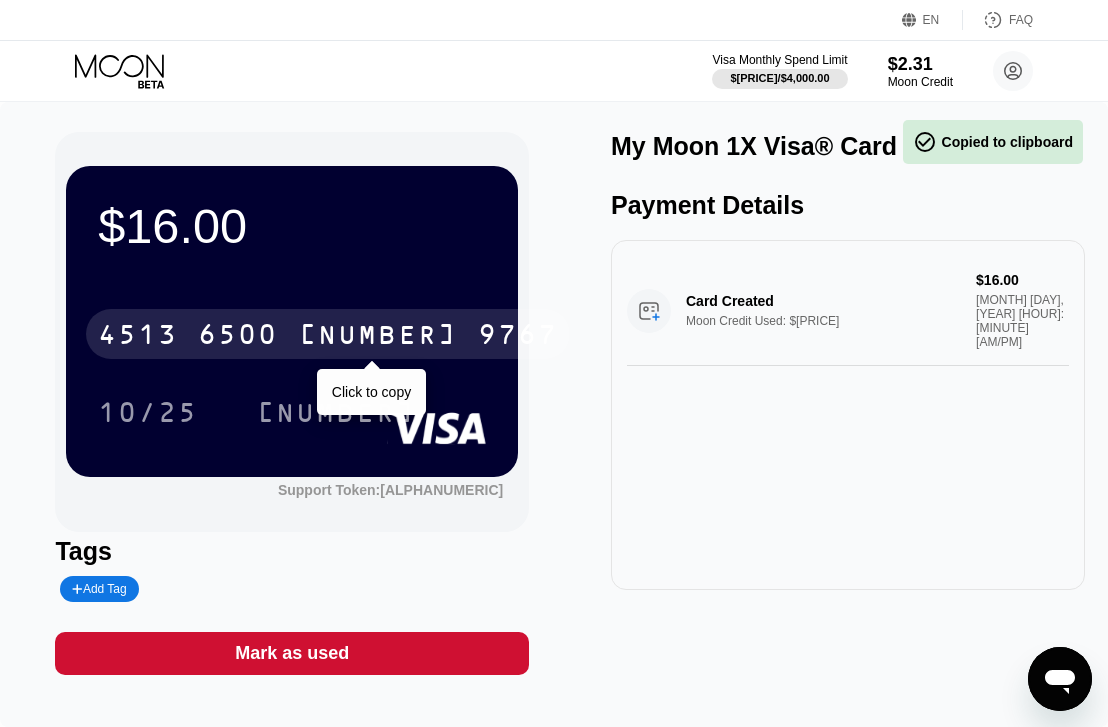 click on "6500" at bounding box center [238, 337] 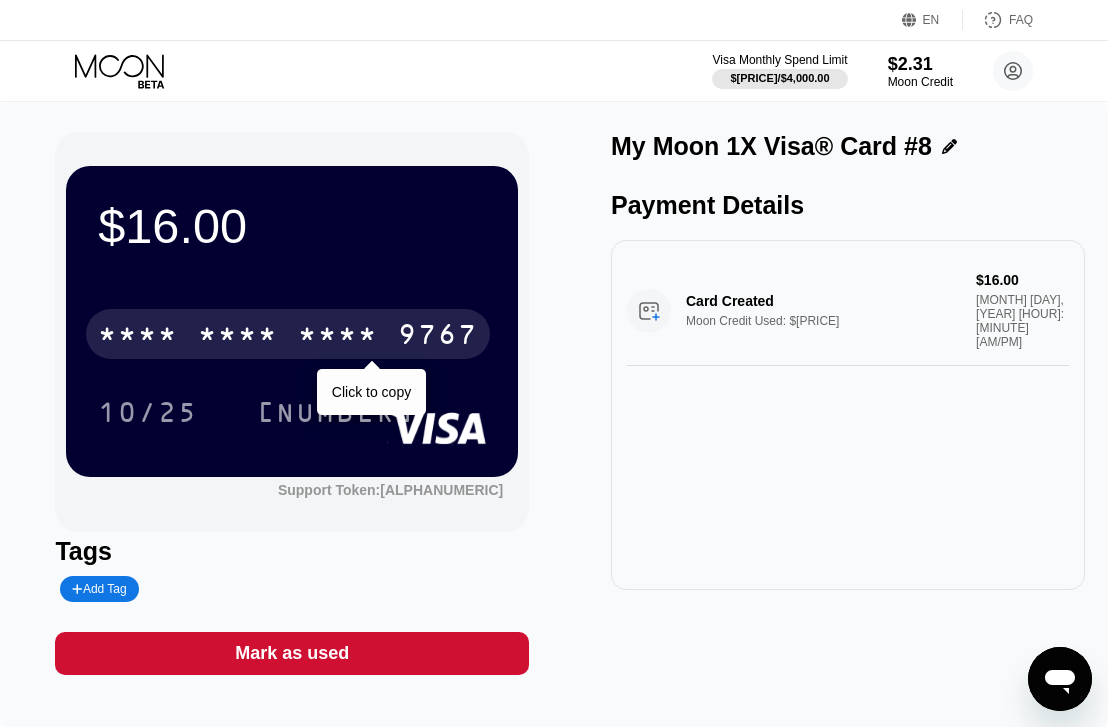 click on "* * * *" at bounding box center [338, 337] 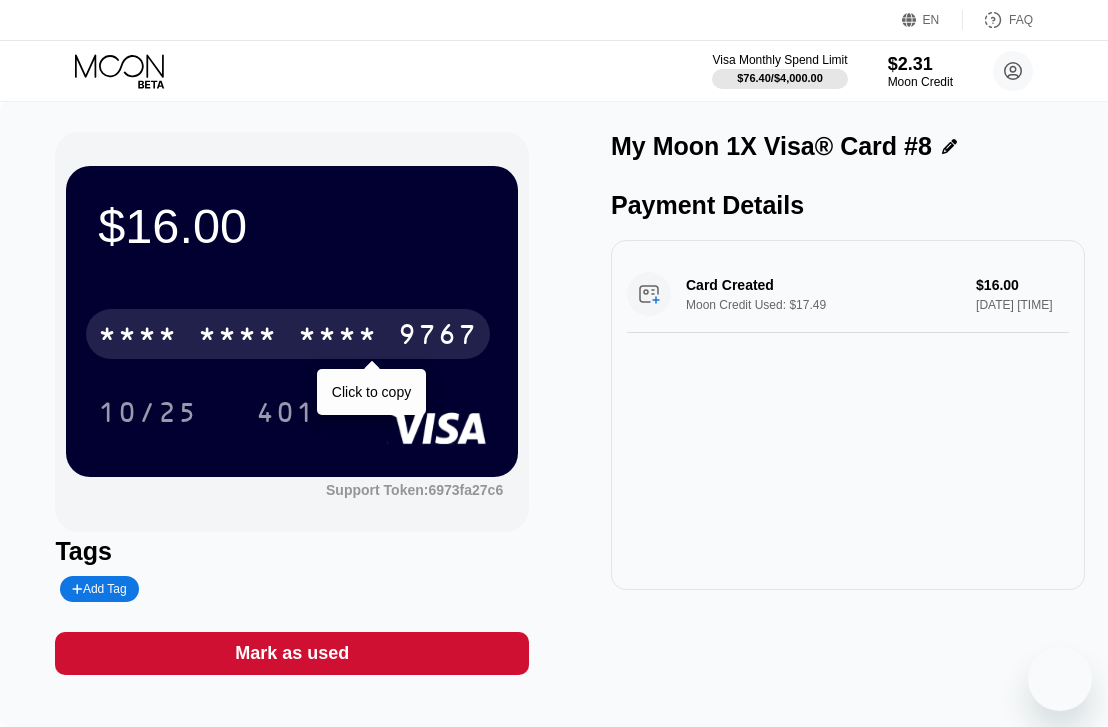 scroll, scrollTop: 0, scrollLeft: 0, axis: both 